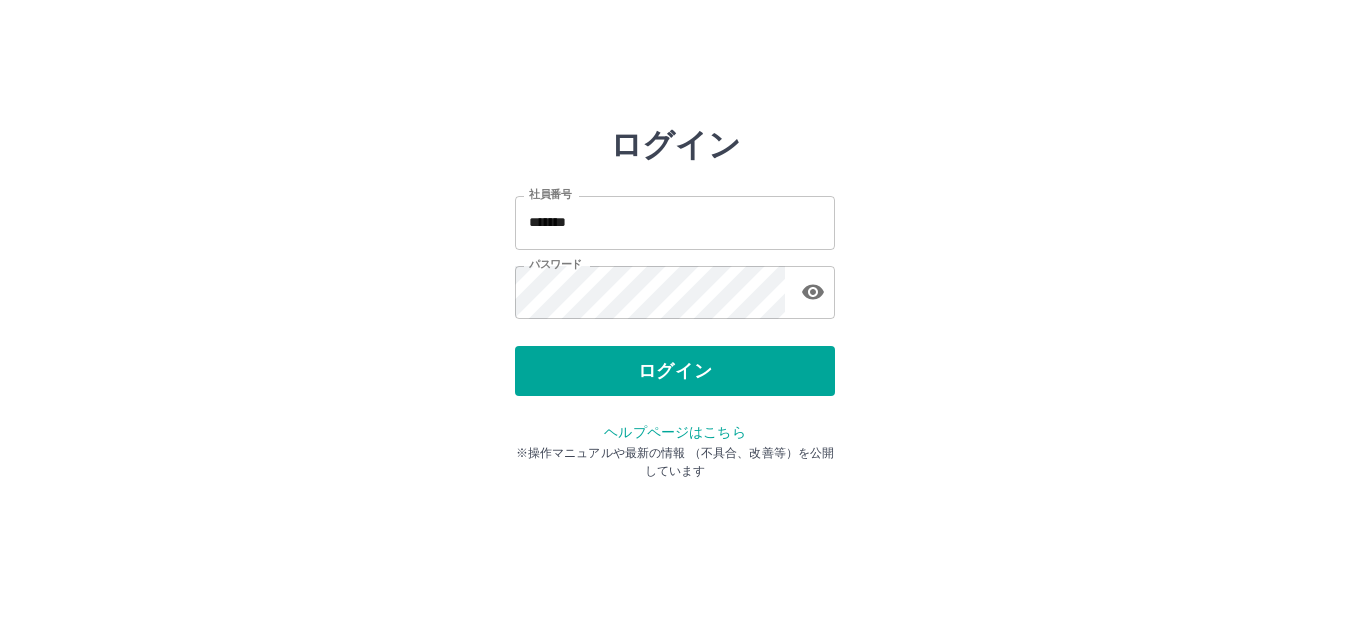 scroll, scrollTop: 0, scrollLeft: 0, axis: both 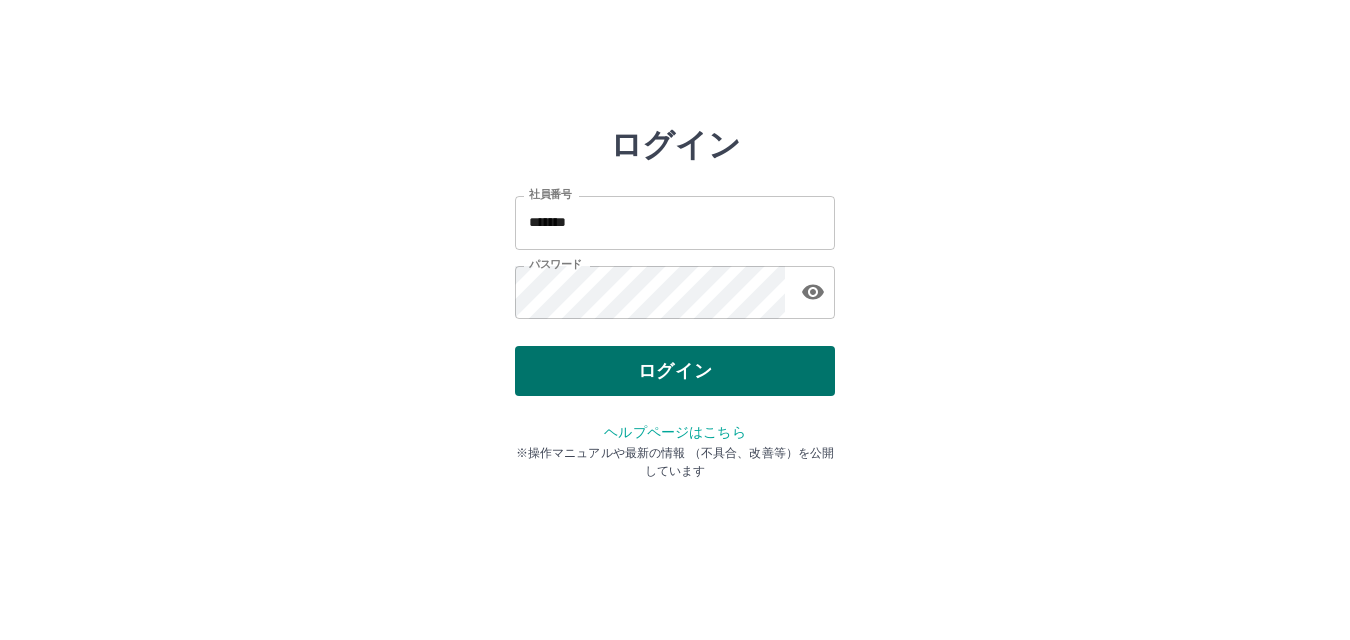 click on "ログイン" at bounding box center (675, 371) 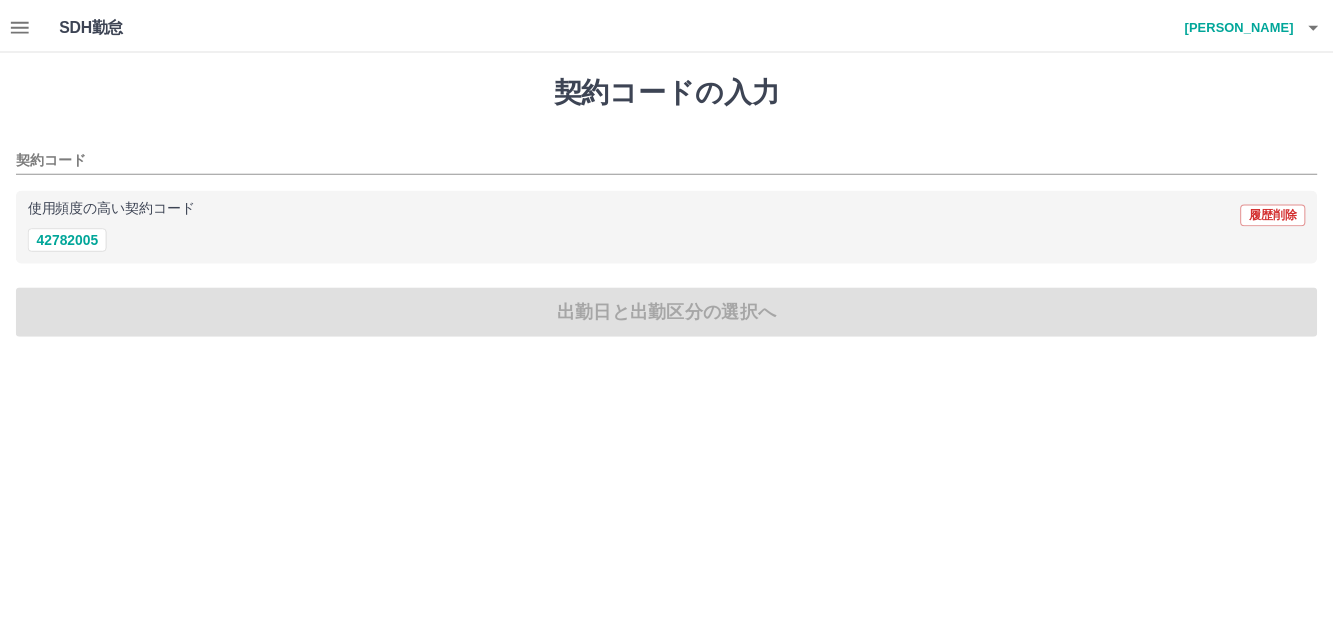scroll, scrollTop: 0, scrollLeft: 0, axis: both 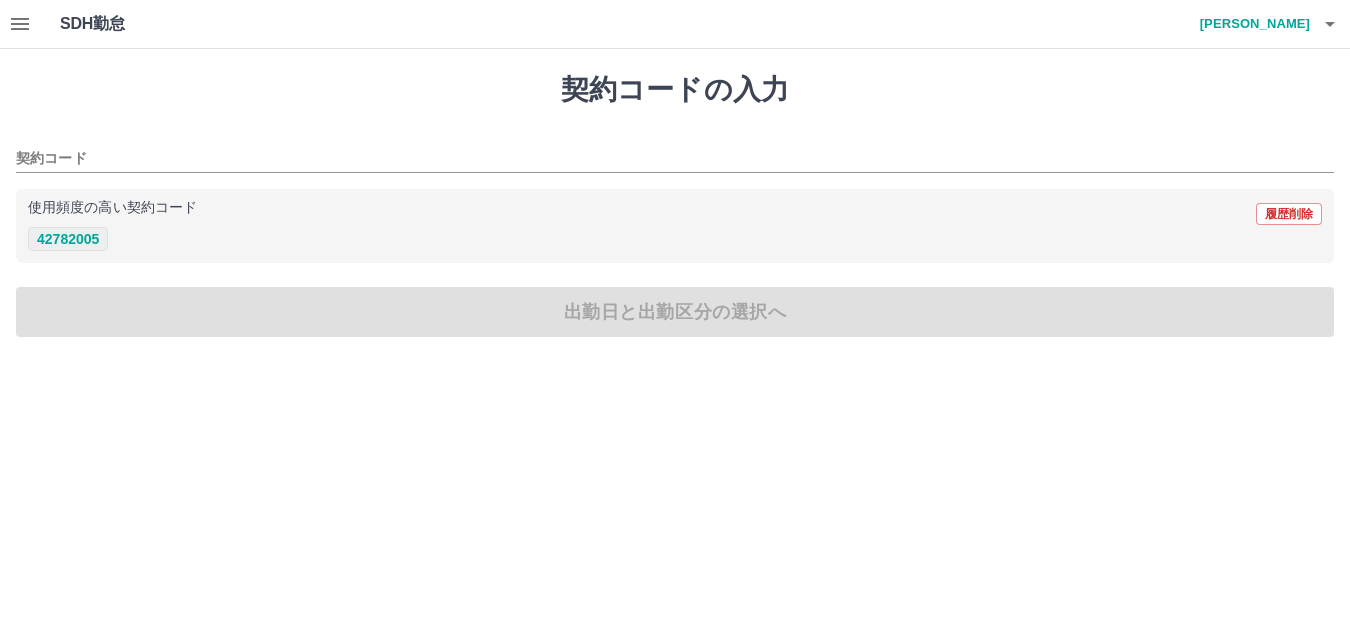 click on "42782005" at bounding box center (68, 239) 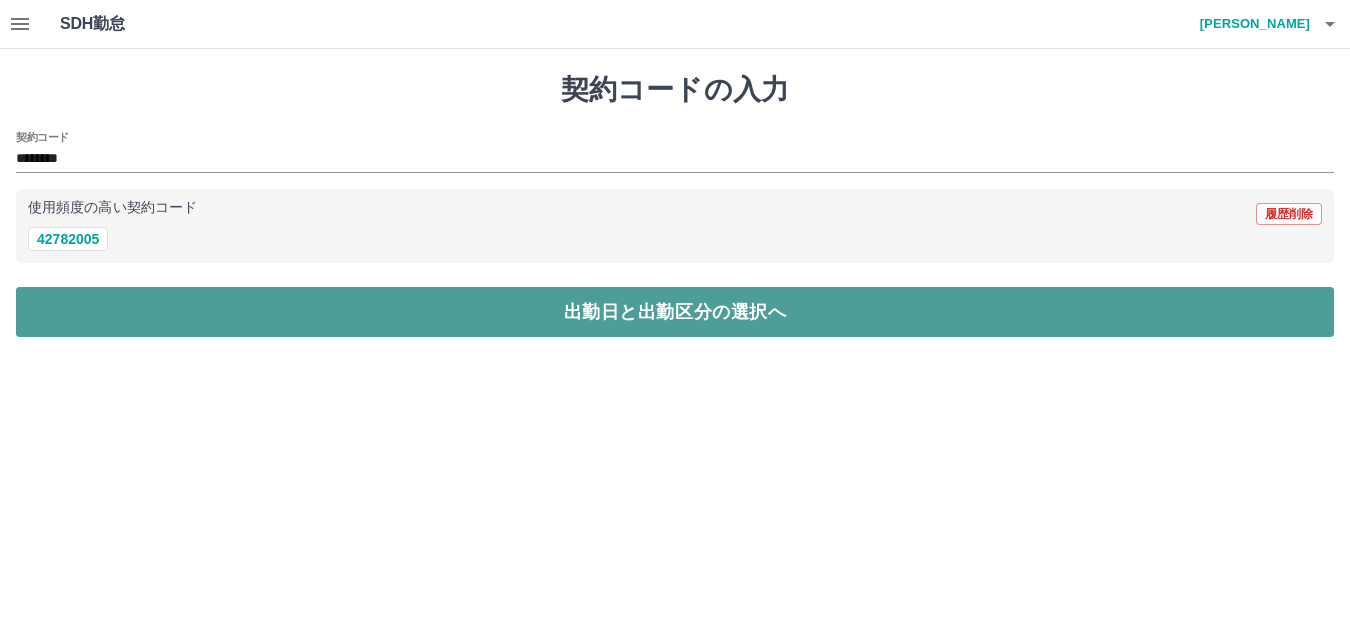 click on "出勤日と出勤区分の選択へ" at bounding box center [675, 312] 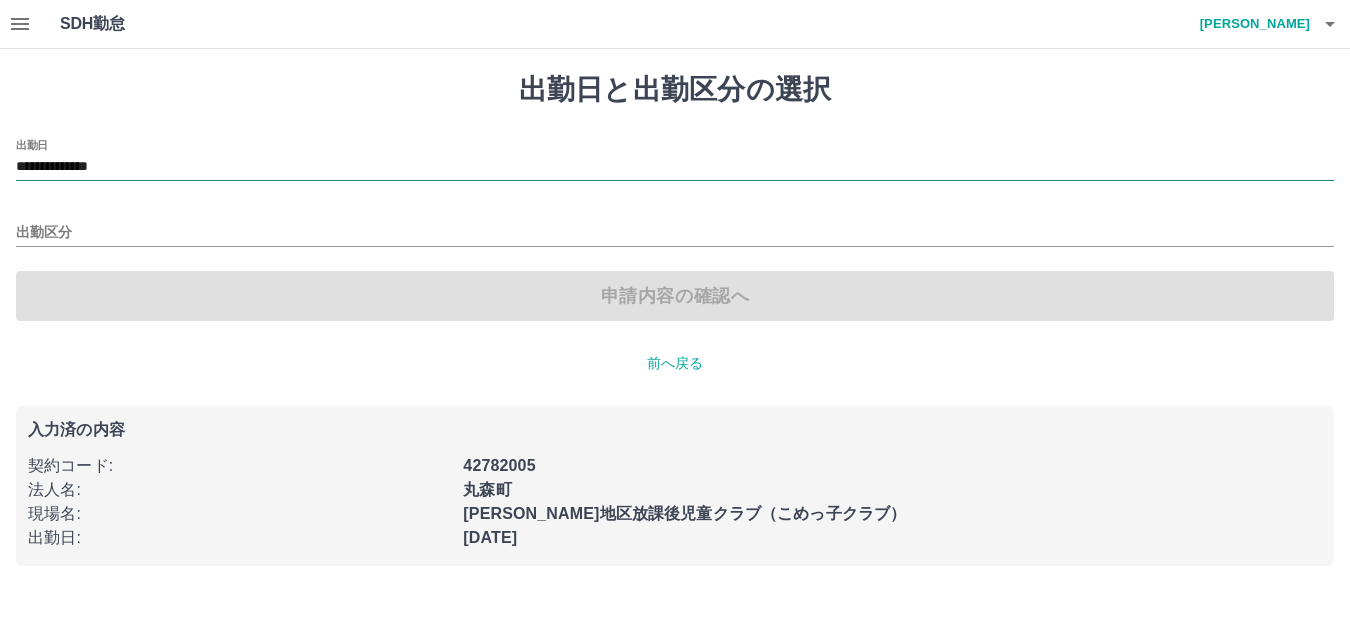 click on "**********" at bounding box center [675, 167] 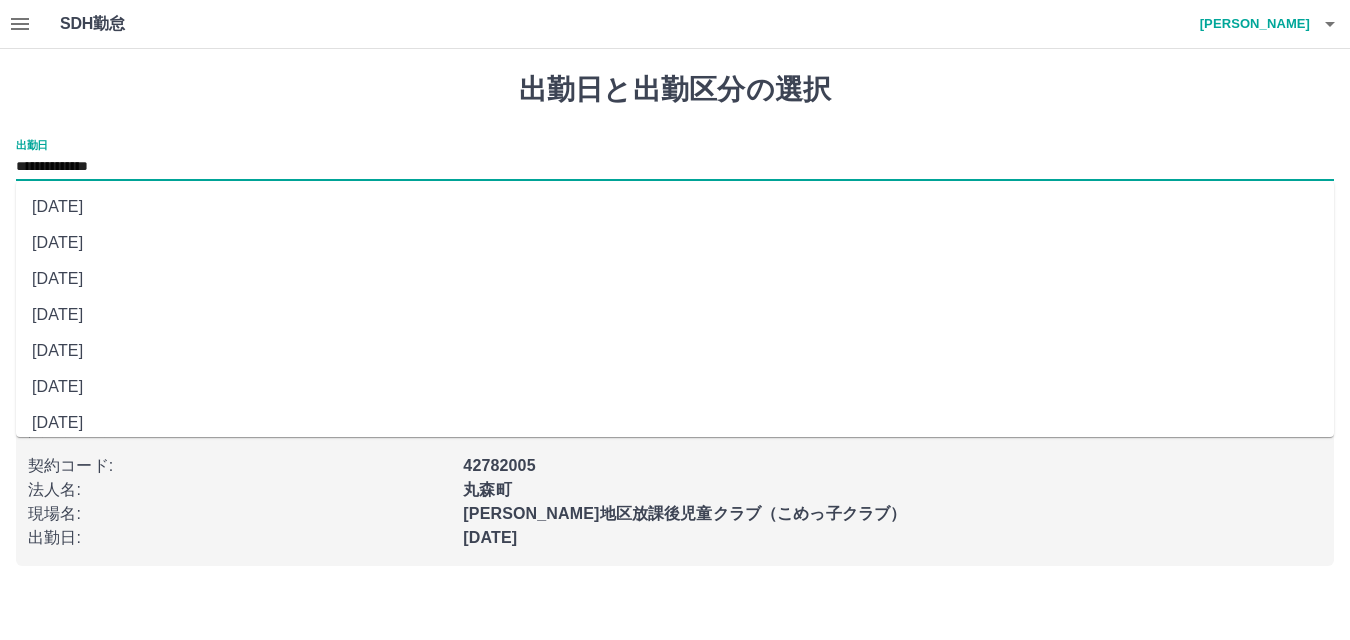 click on "[DATE]" at bounding box center (675, 279) 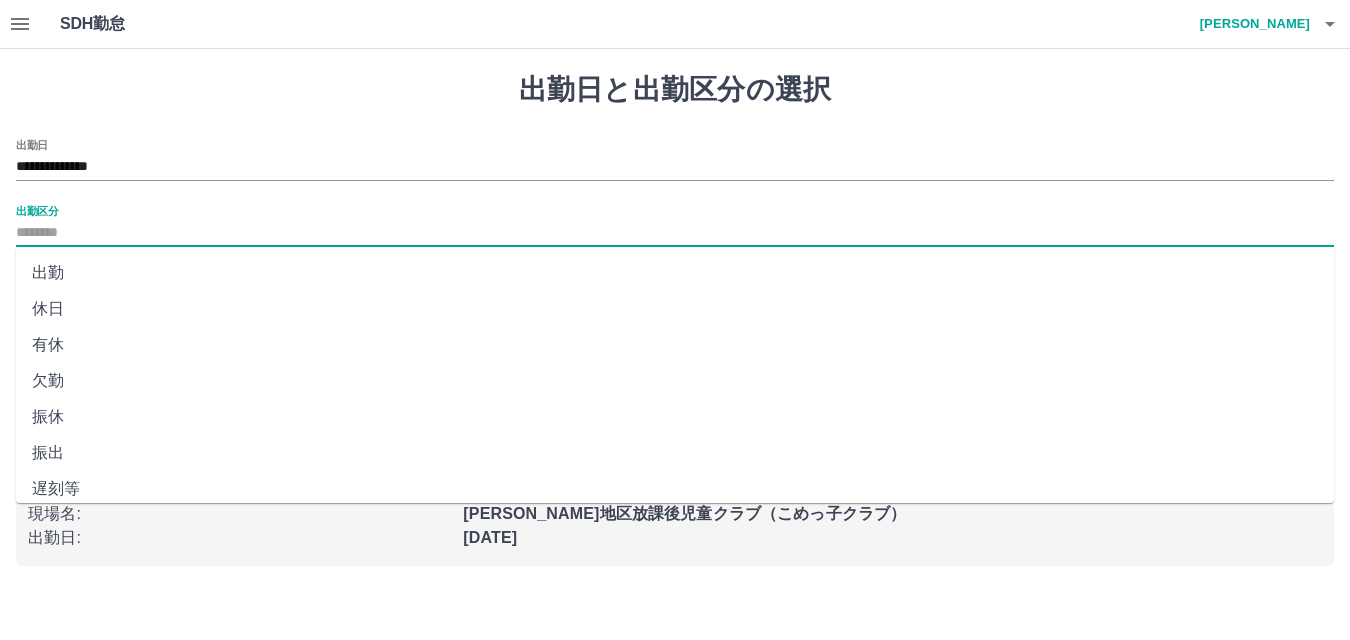 click on "出勤区分" at bounding box center (675, 233) 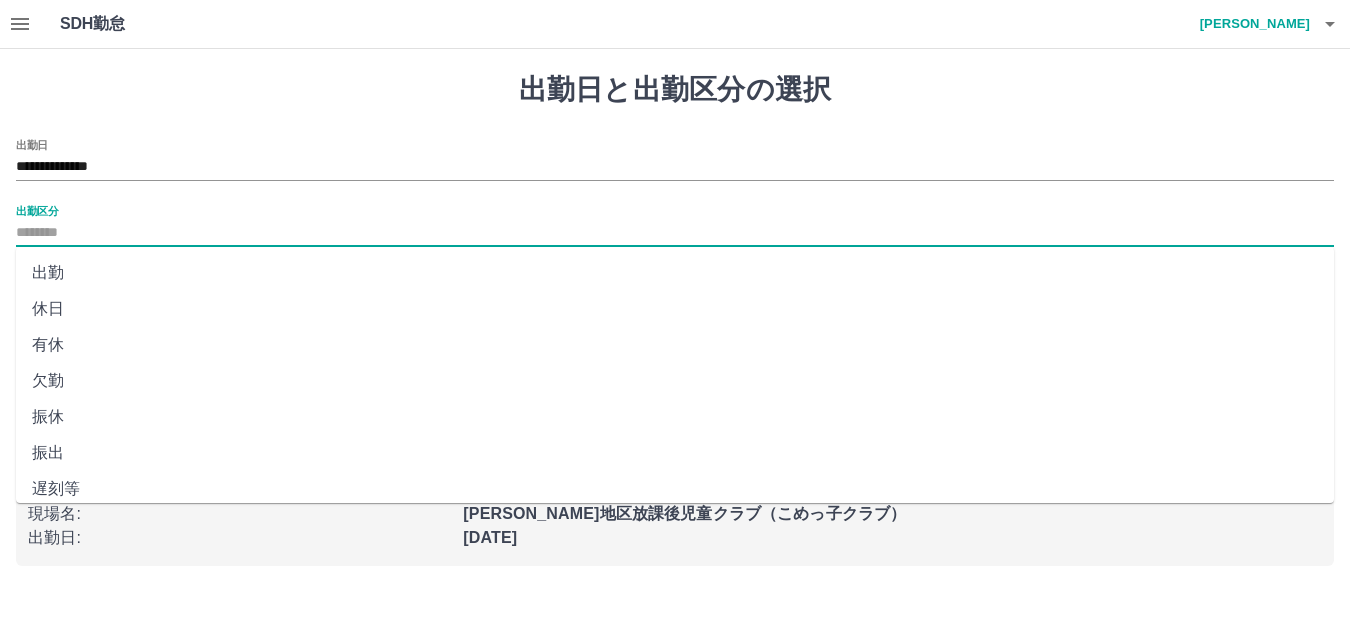 click on "出勤" at bounding box center (675, 273) 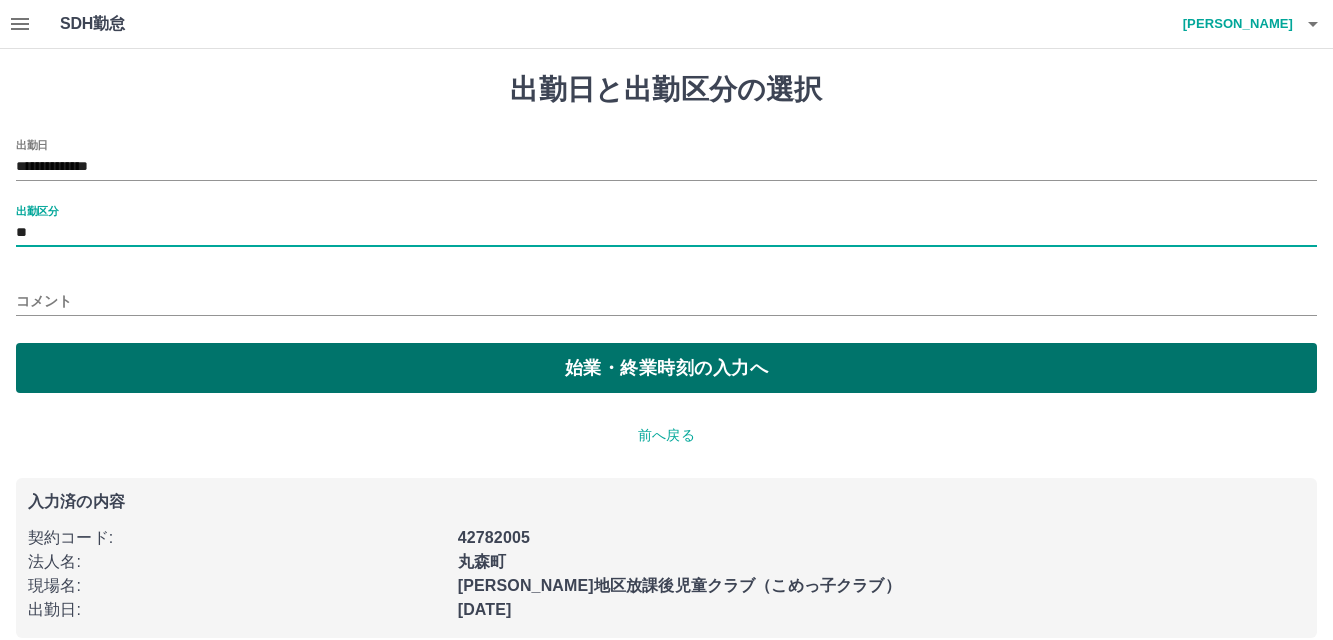 click on "始業・終業時刻の入力へ" at bounding box center [666, 368] 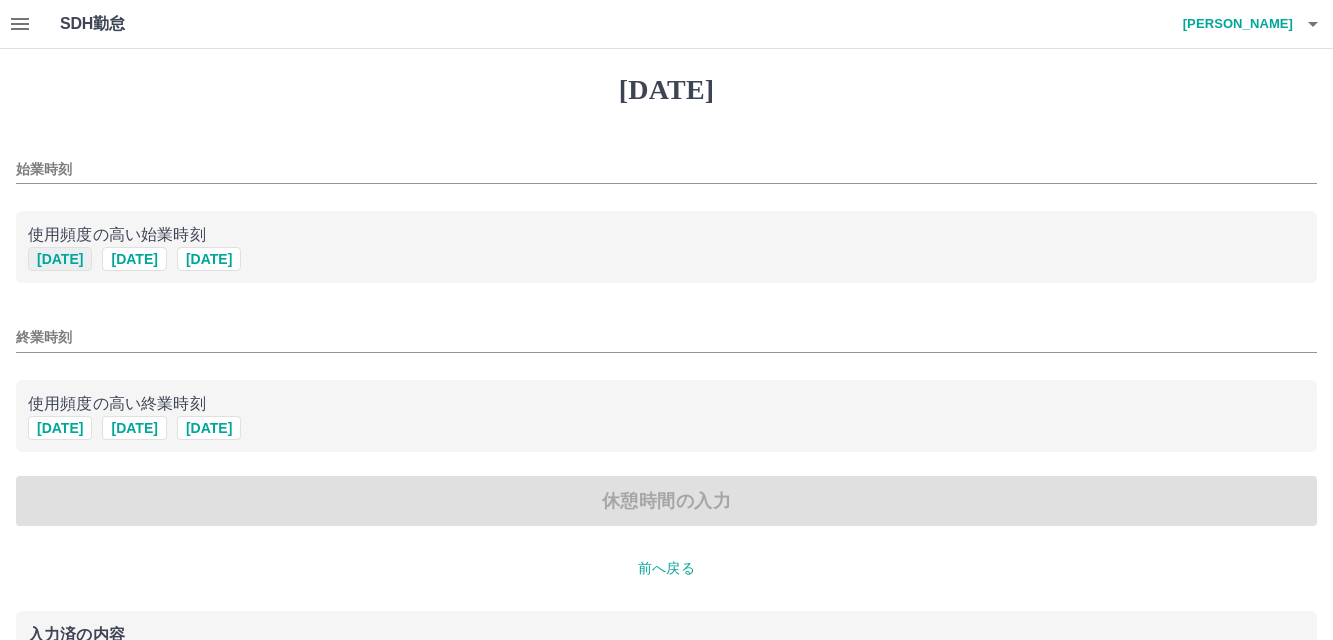 click on "[DATE]" at bounding box center [60, 259] 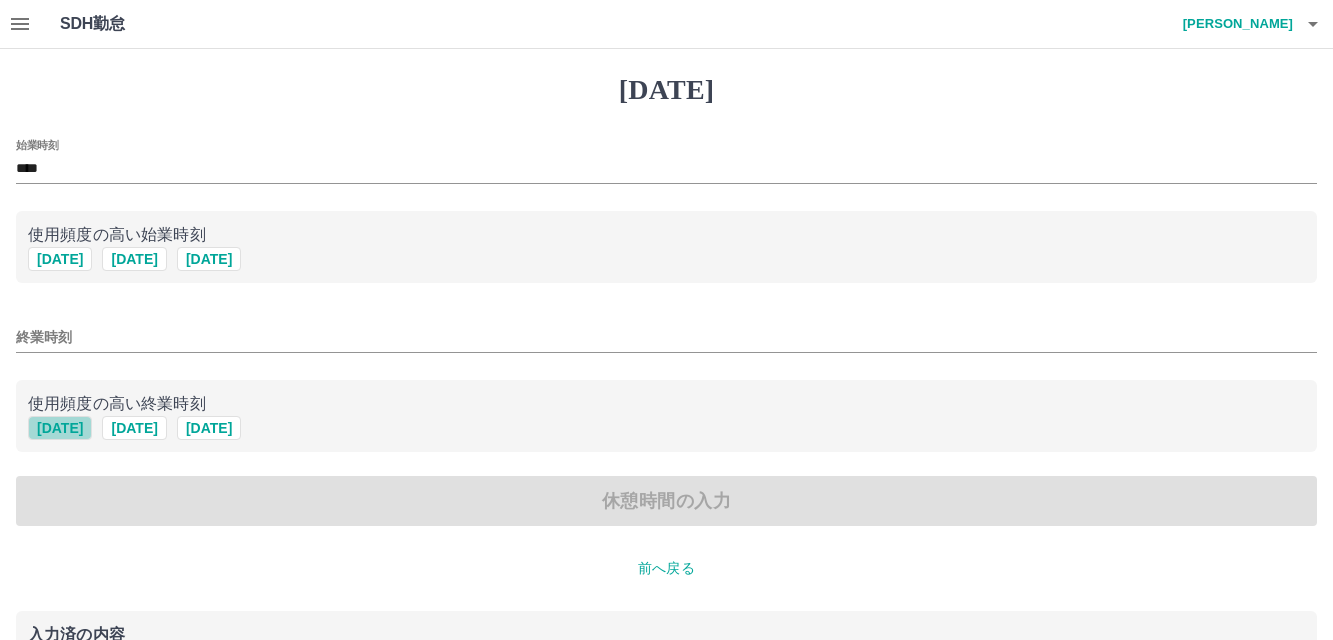click on "[DATE]" at bounding box center [60, 428] 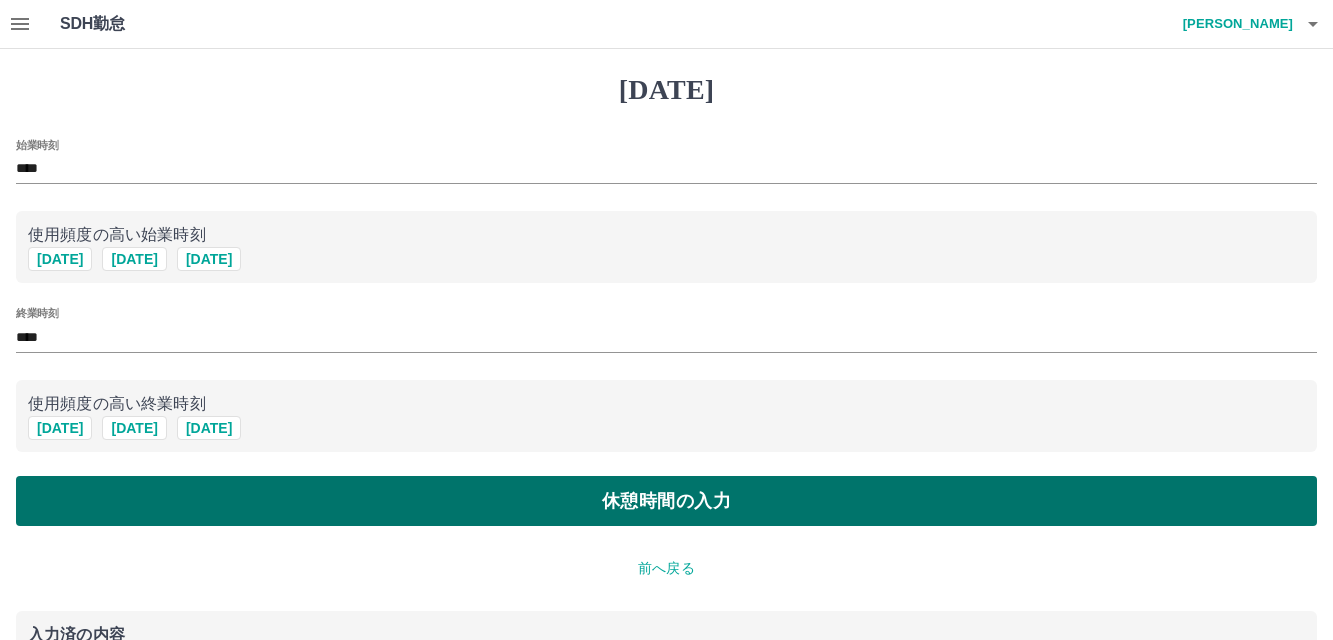 click on "休憩時間の入力" at bounding box center [666, 501] 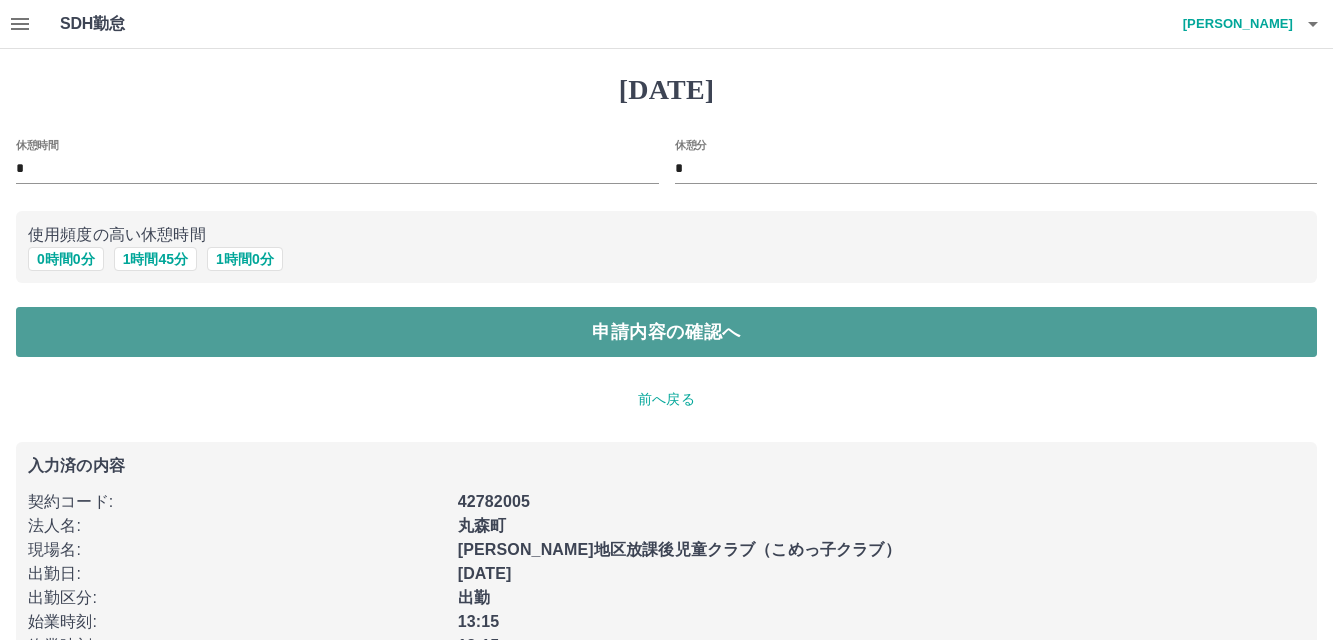 click on "申請内容の確認へ" at bounding box center (666, 332) 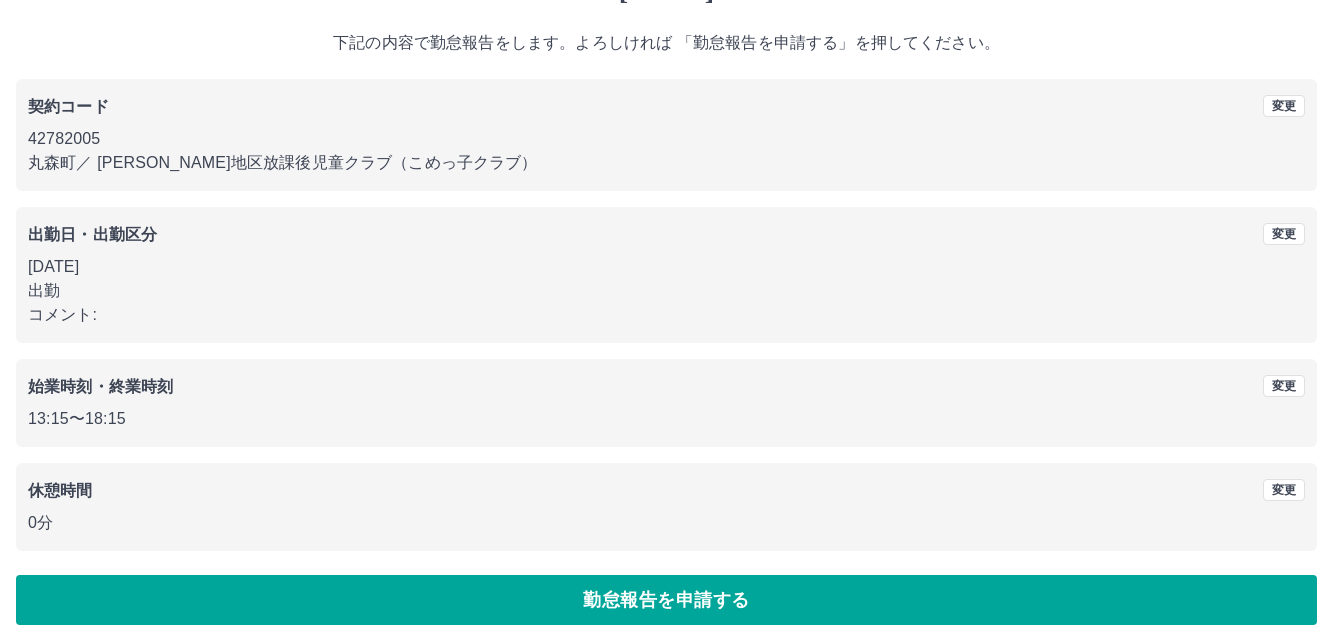 scroll, scrollTop: 109, scrollLeft: 0, axis: vertical 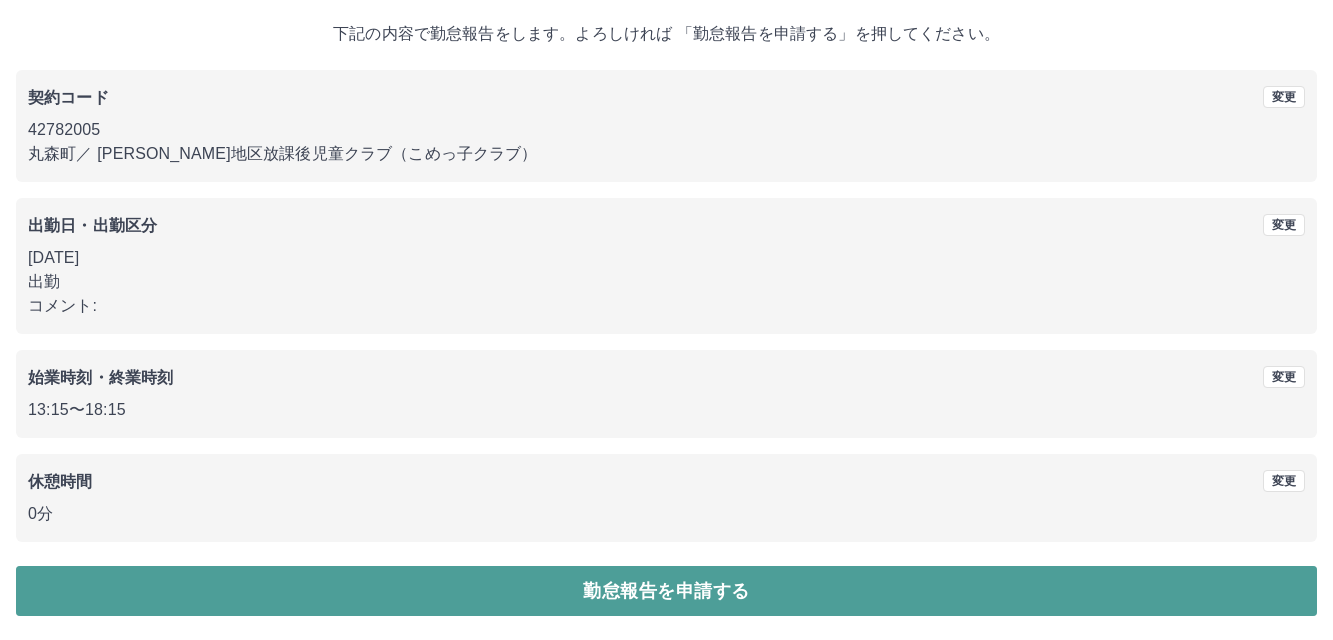 click on "勤怠報告を申請する" at bounding box center [666, 591] 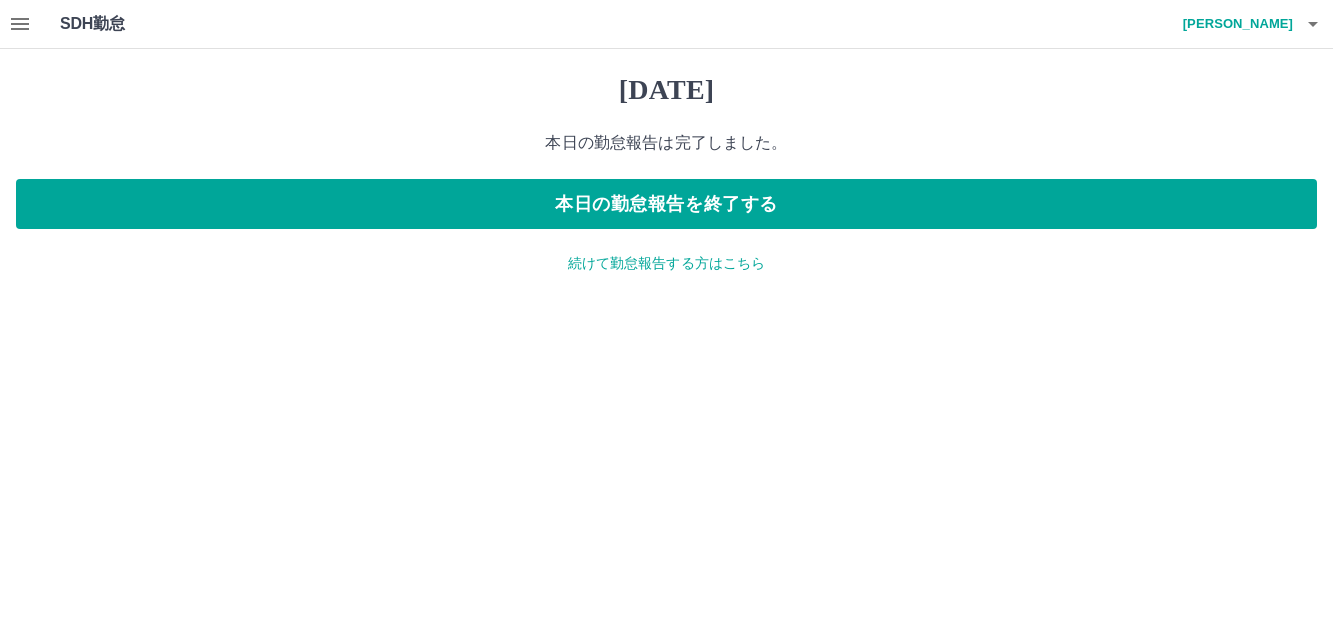 scroll, scrollTop: 0, scrollLeft: 0, axis: both 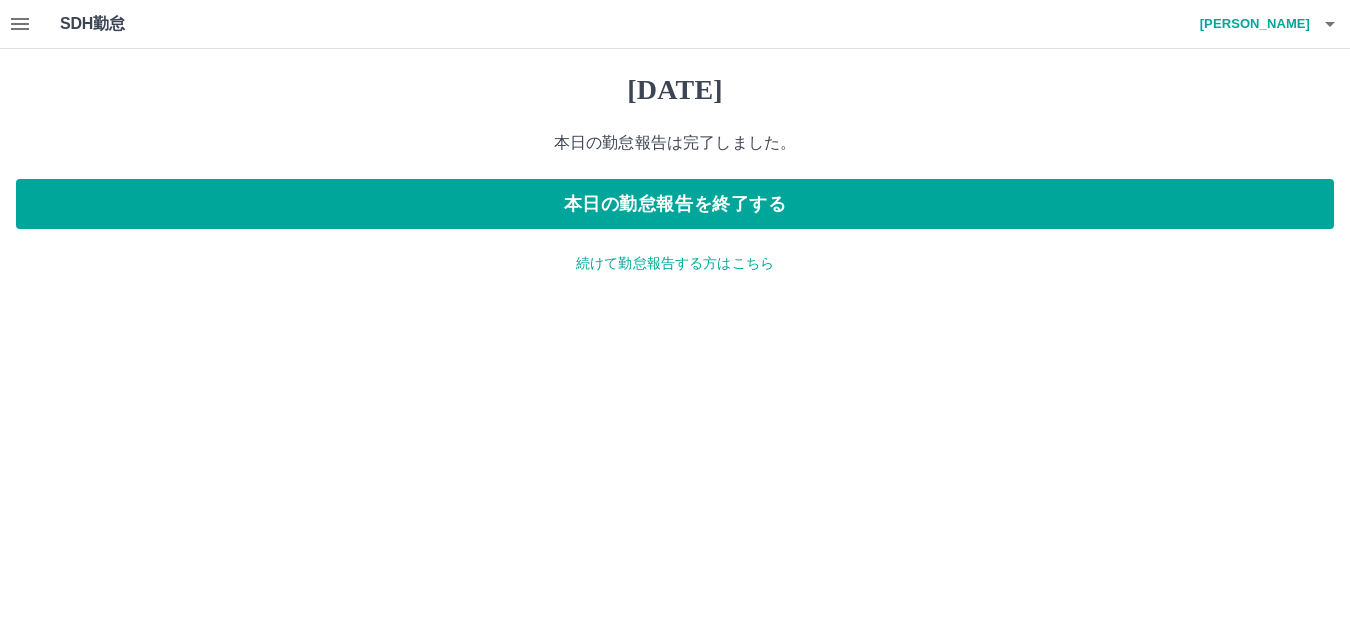 click 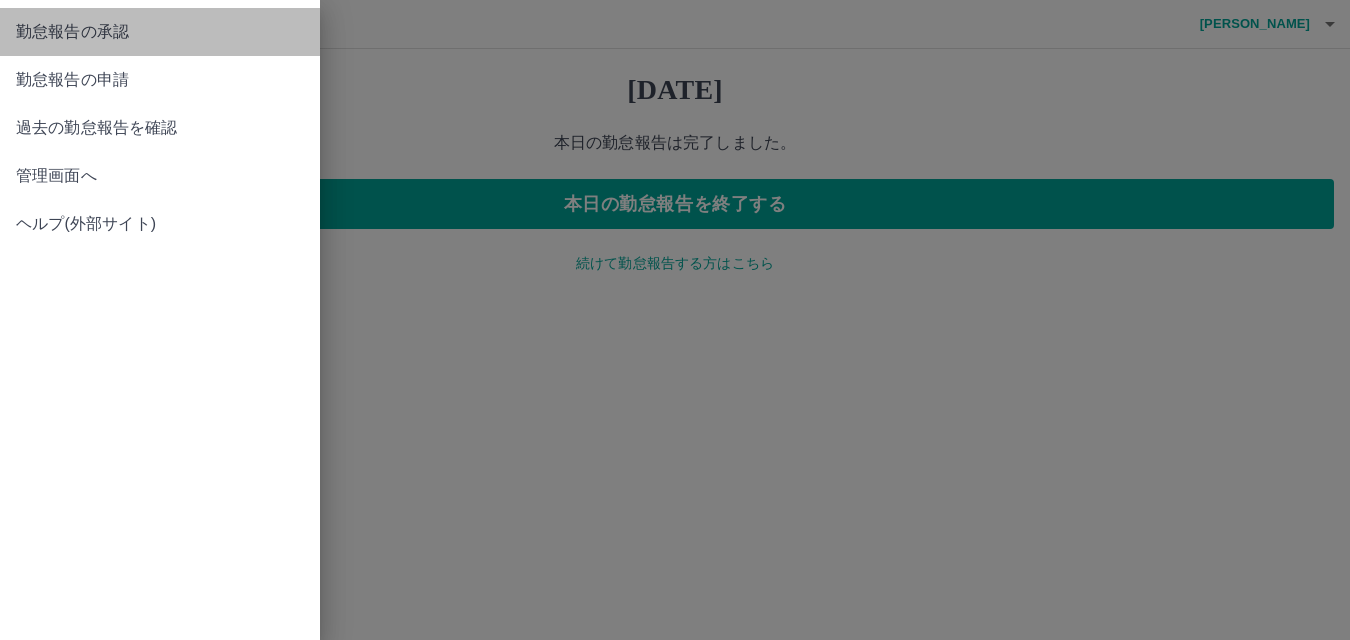 click on "勤怠報告の承認" at bounding box center (160, 32) 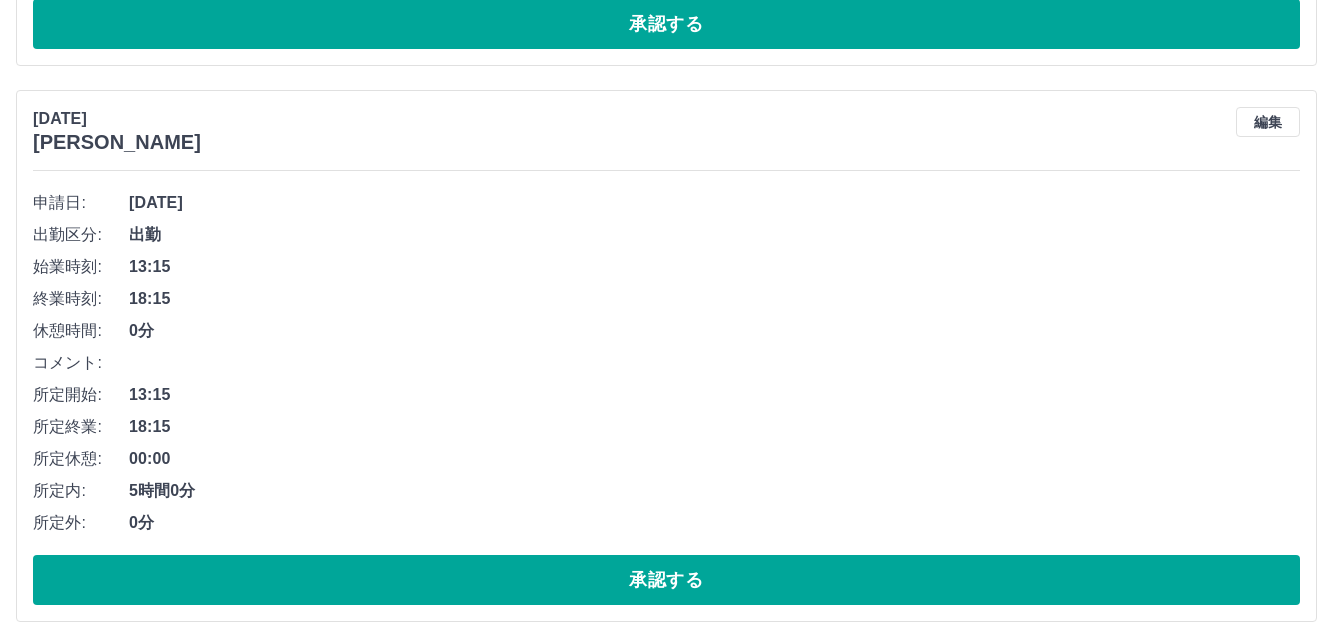 scroll, scrollTop: 710, scrollLeft: 0, axis: vertical 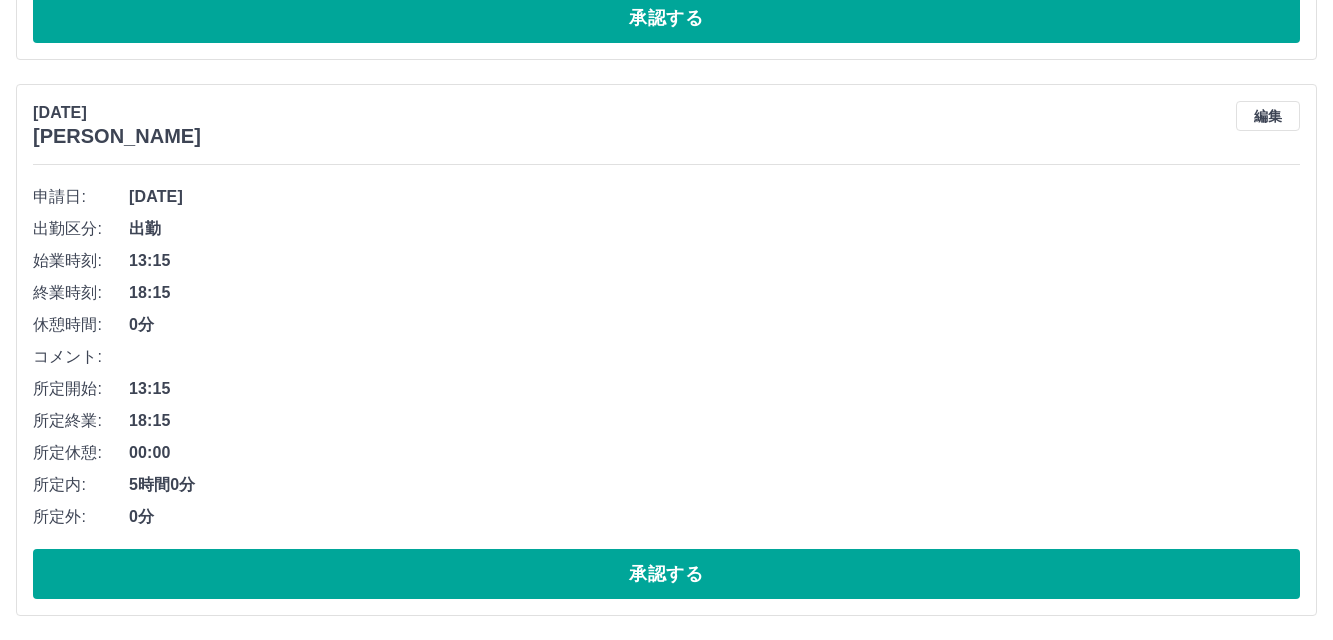 drag, startPoint x: 1182, startPoint y: 1, endPoint x: 962, endPoint y: 121, distance: 250.59929 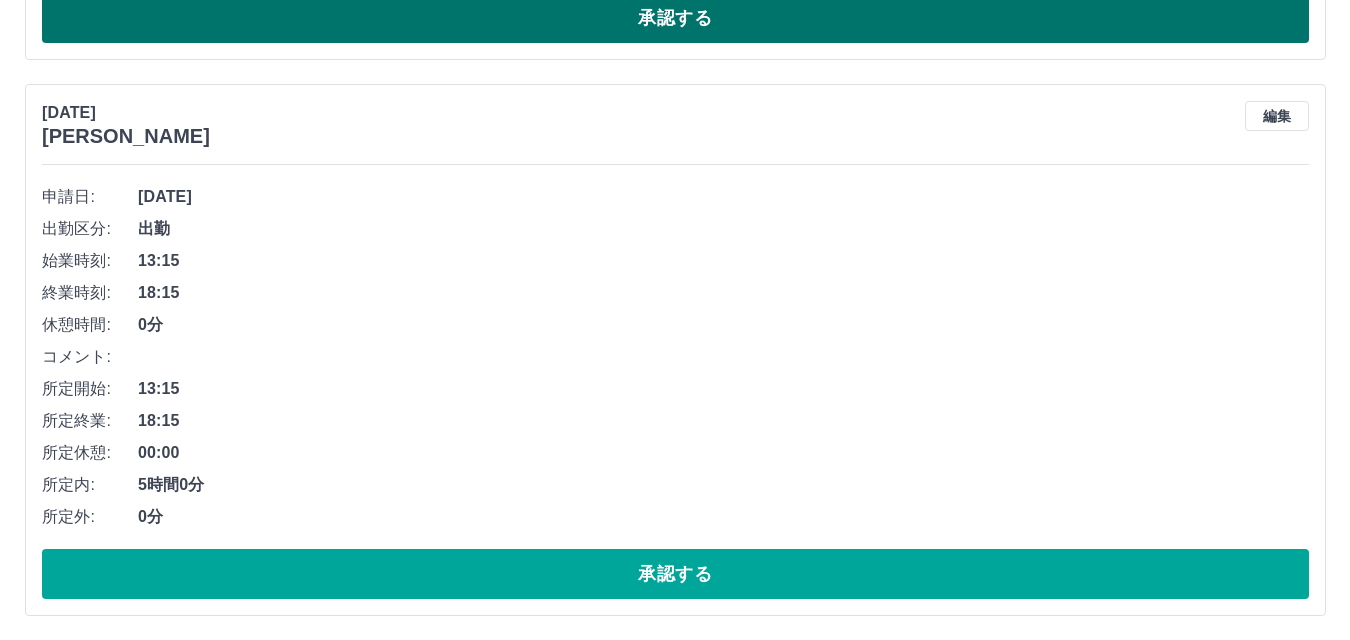 scroll, scrollTop: 0, scrollLeft: 0, axis: both 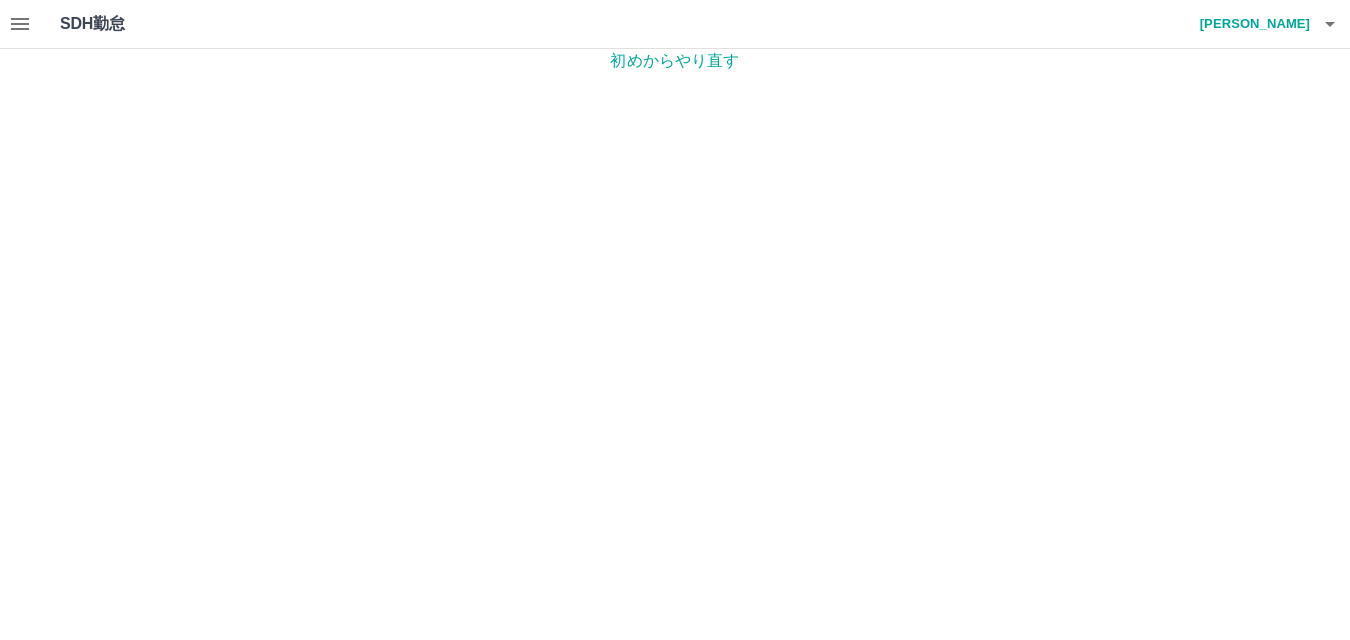 click 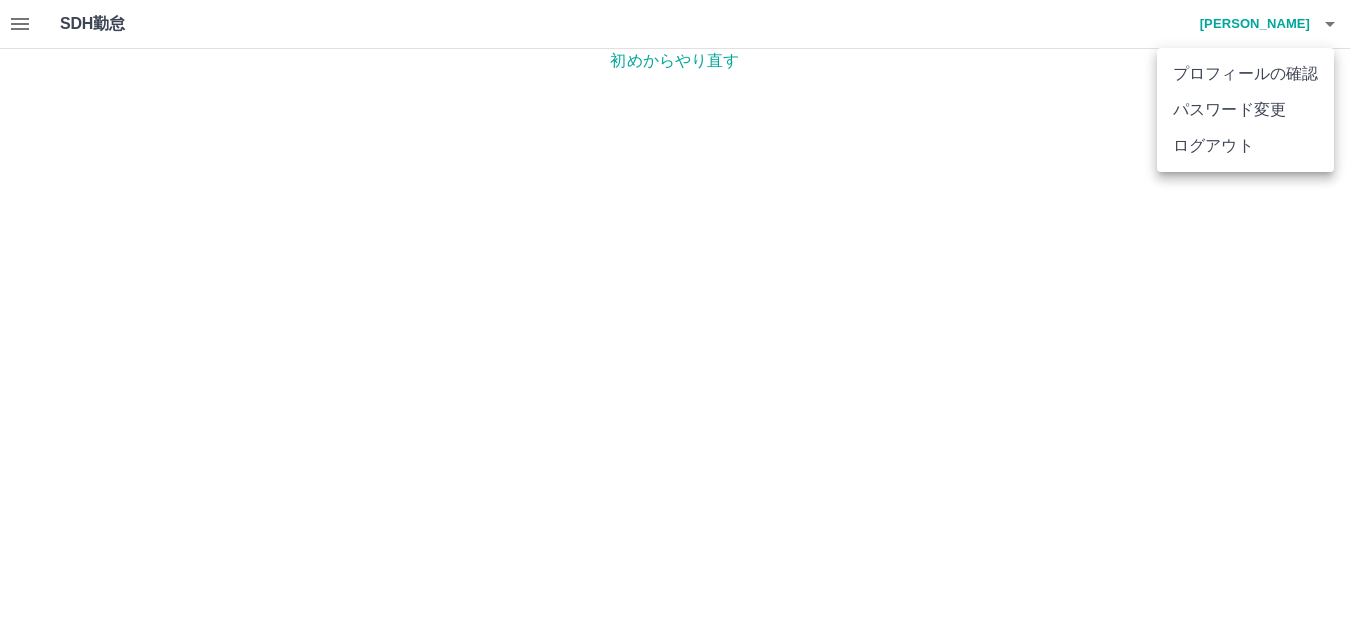 click on "ログアウト" at bounding box center [1245, 146] 